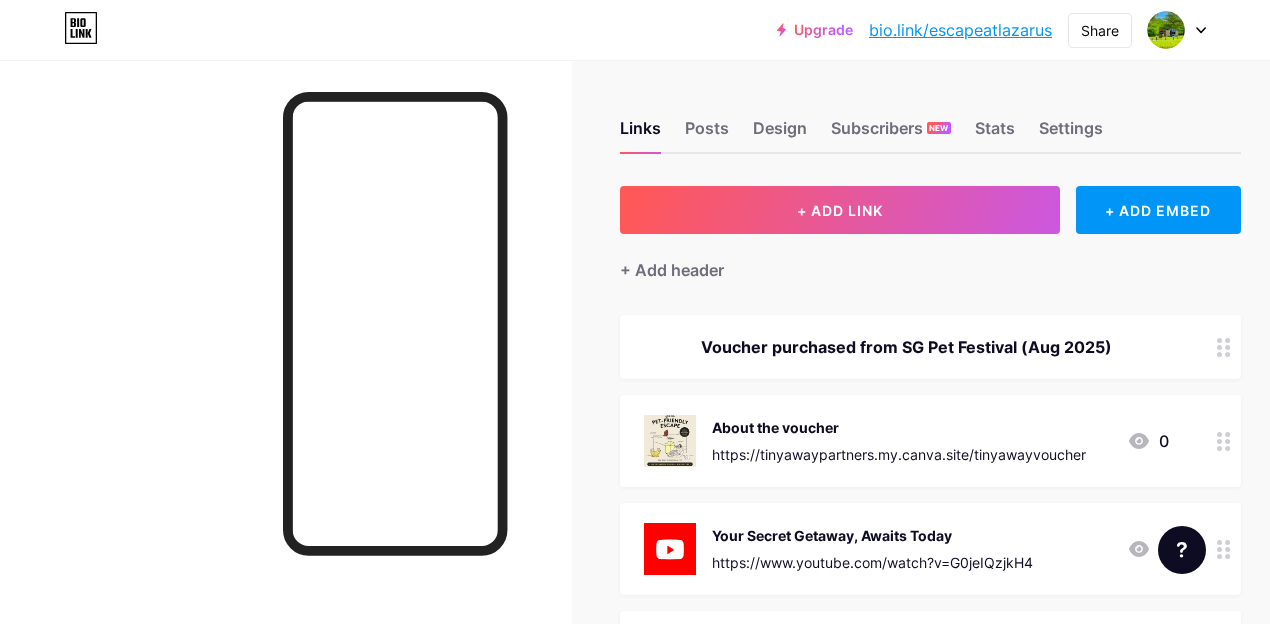scroll, scrollTop: 23, scrollLeft: 0, axis: vertical 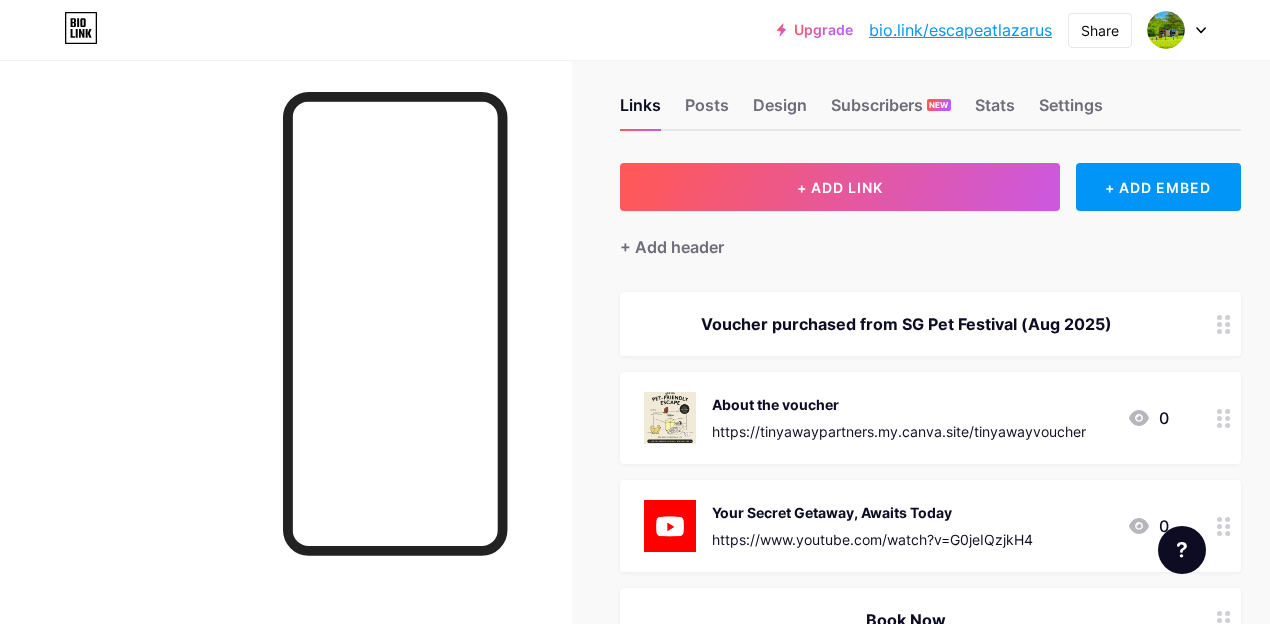 click 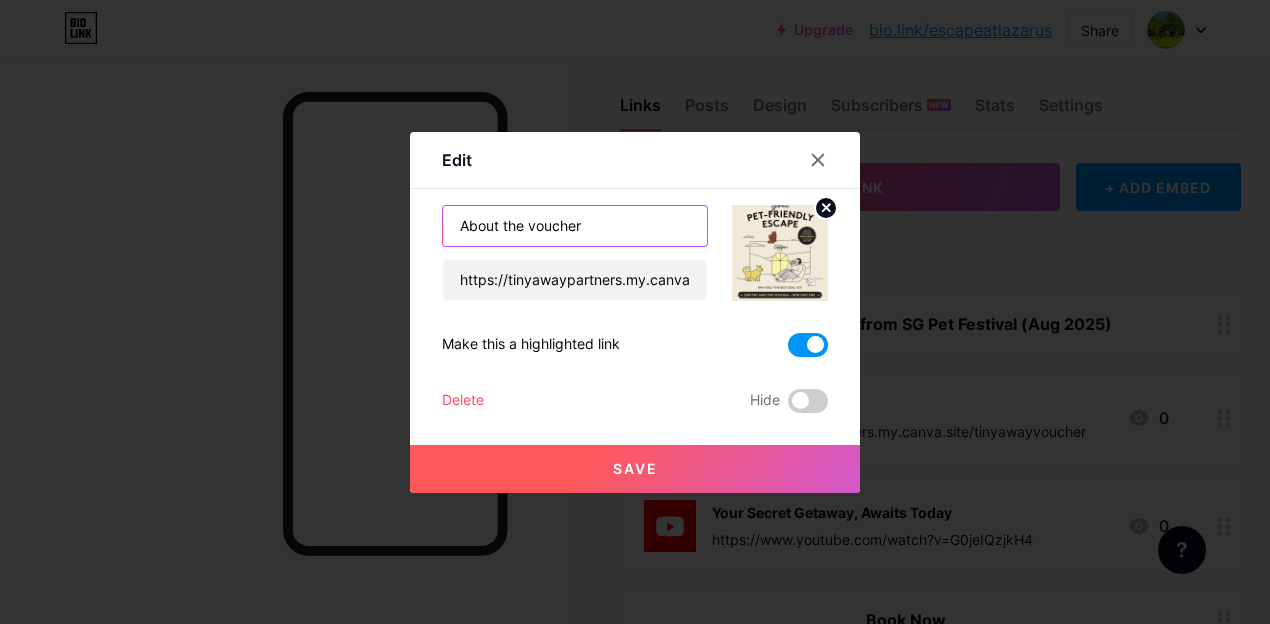 drag, startPoint x: 622, startPoint y: 221, endPoint x: 371, endPoint y: 209, distance: 251.28668 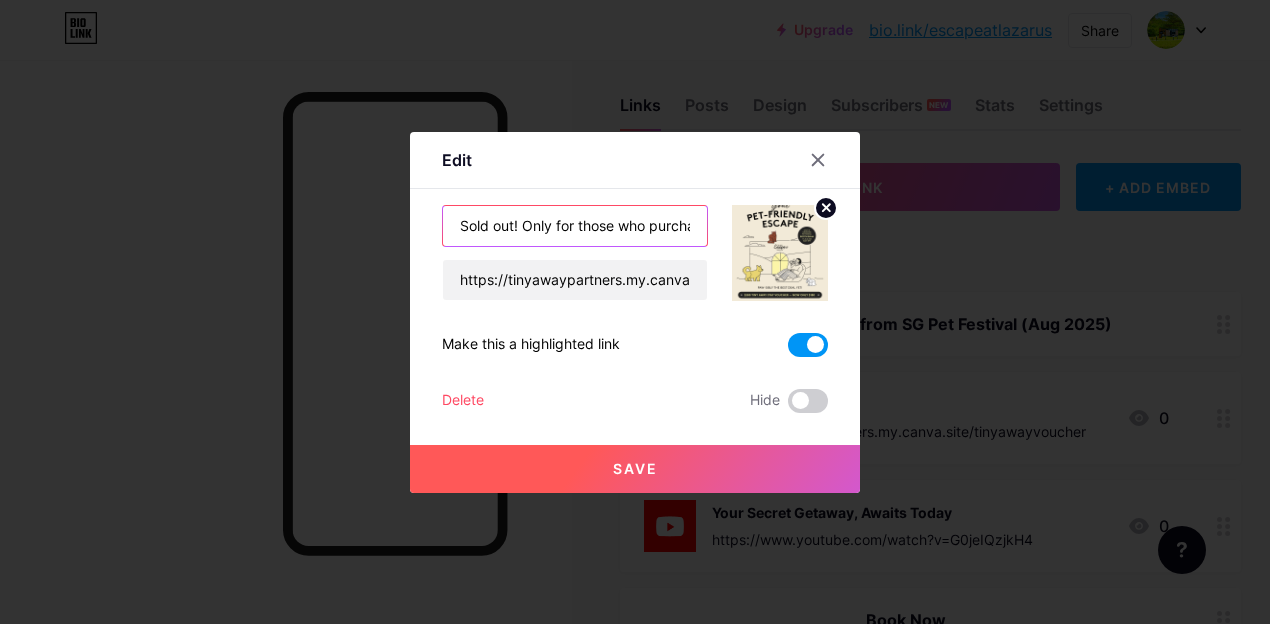 type on "Sold out! Only for those who purchased" 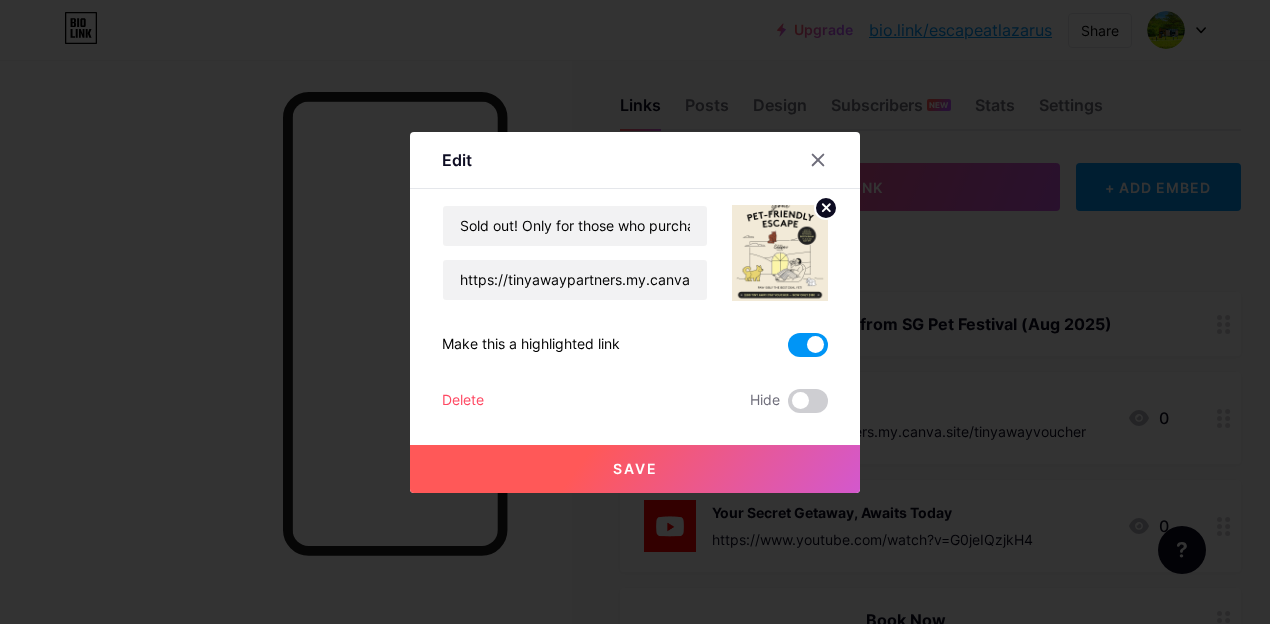click on "Save" at bounding box center (635, 469) 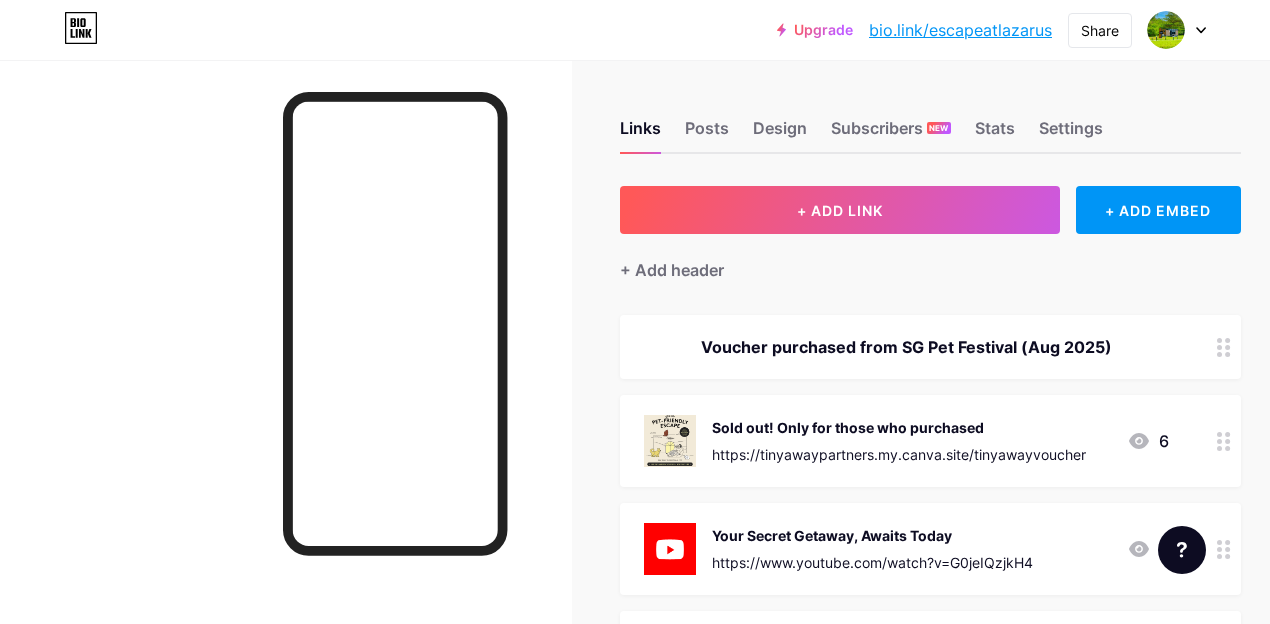 scroll, scrollTop: 0, scrollLeft: 0, axis: both 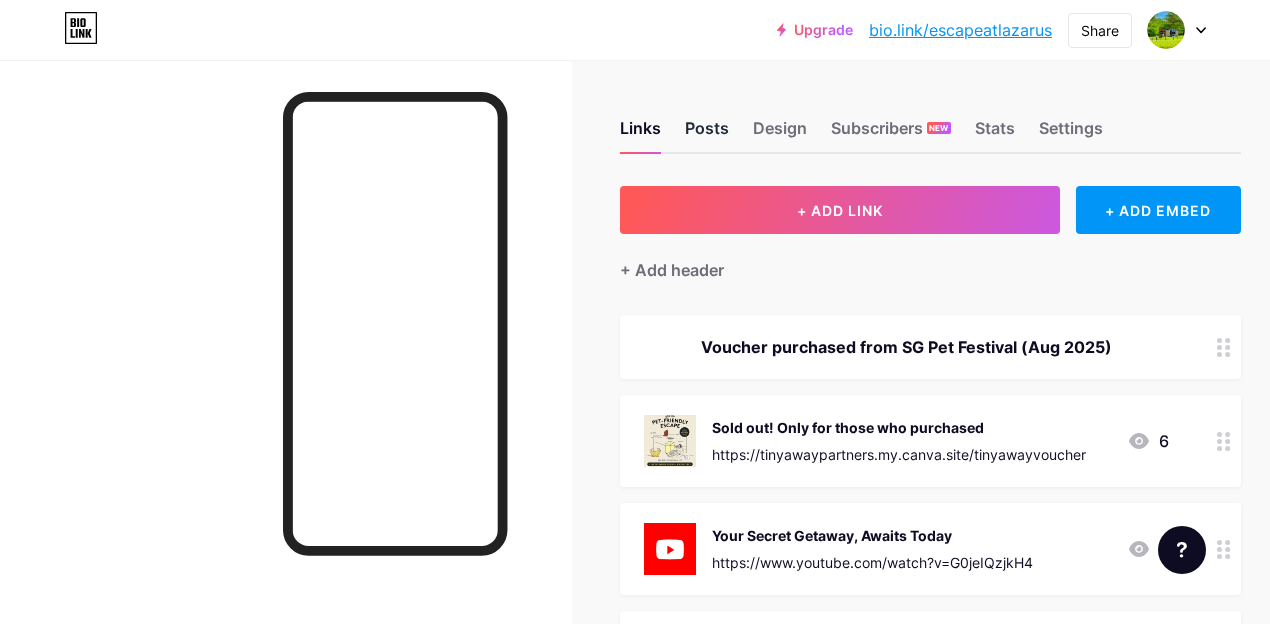 click on "Posts" at bounding box center (707, 134) 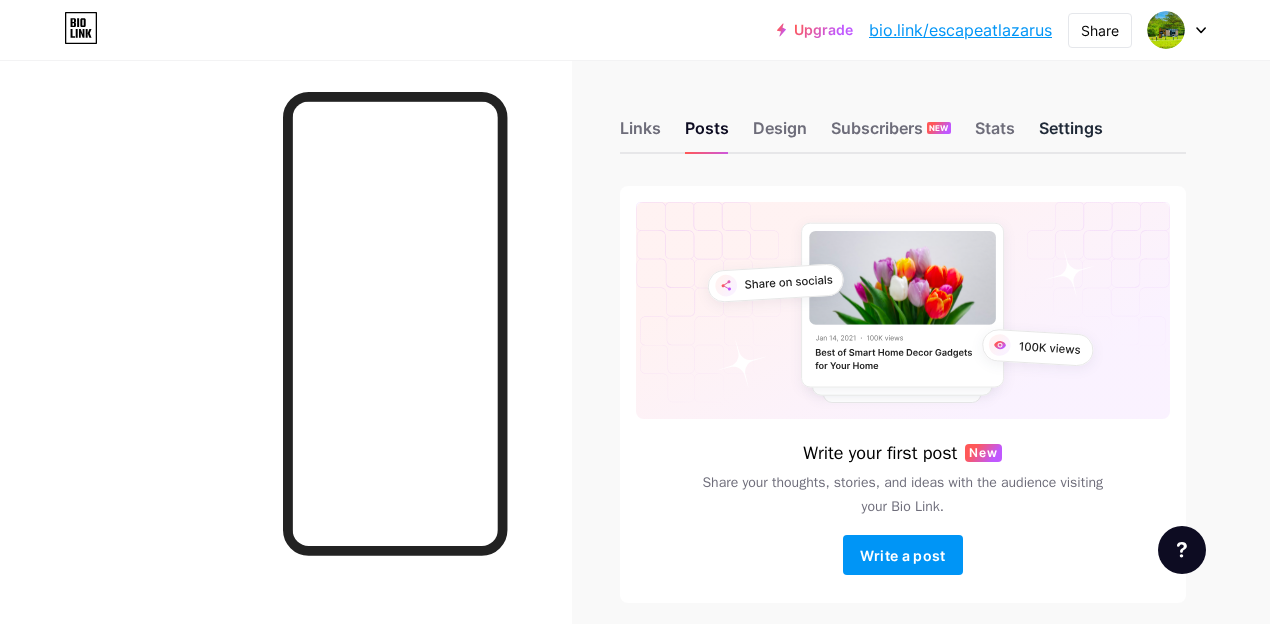 click on "Settings" at bounding box center [1071, 134] 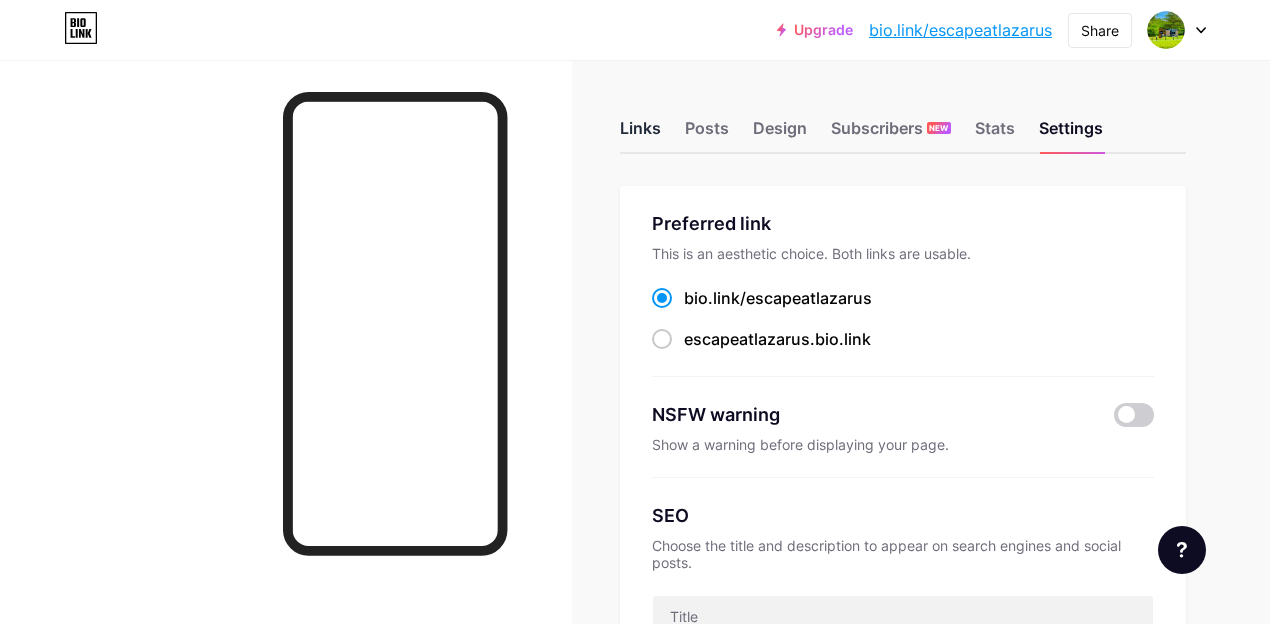 click on "Links" at bounding box center (640, 134) 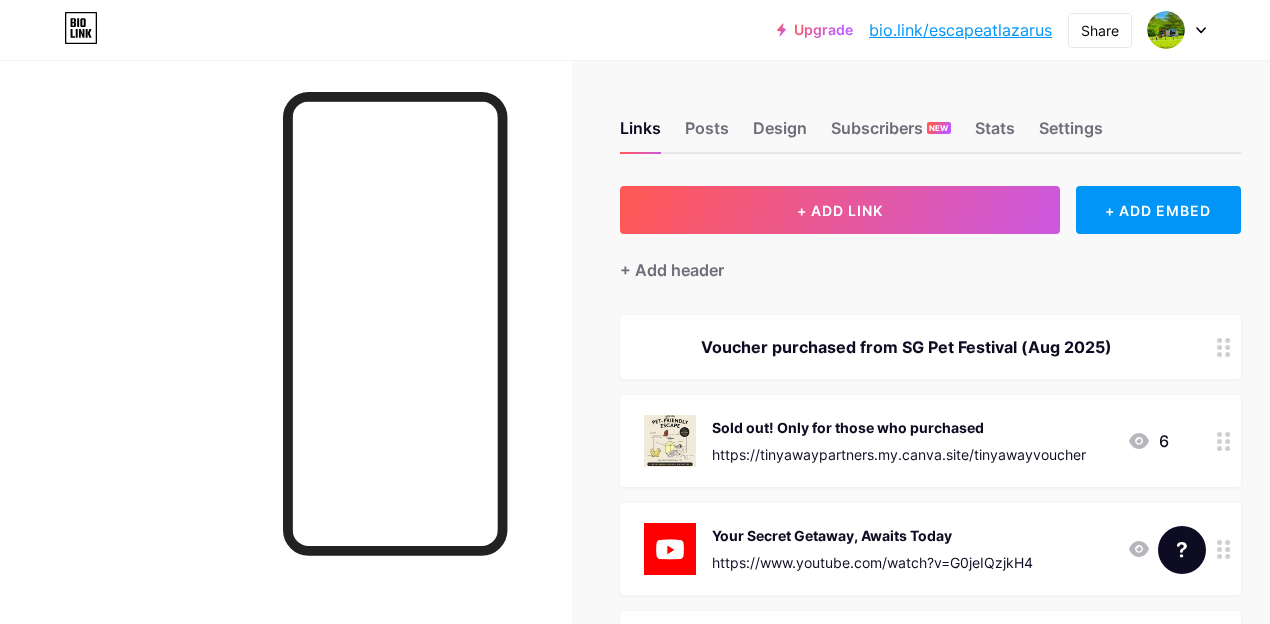 scroll, scrollTop: 0, scrollLeft: 0, axis: both 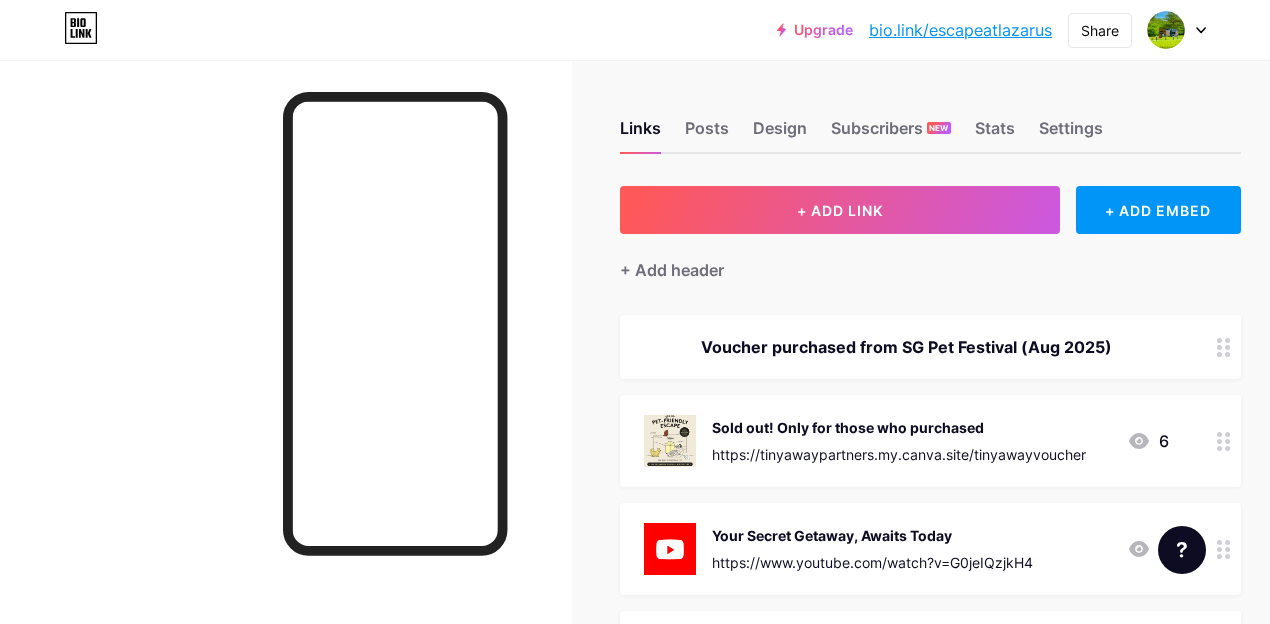 click on "bio.link/escapeatlazarus" at bounding box center [960, 30] 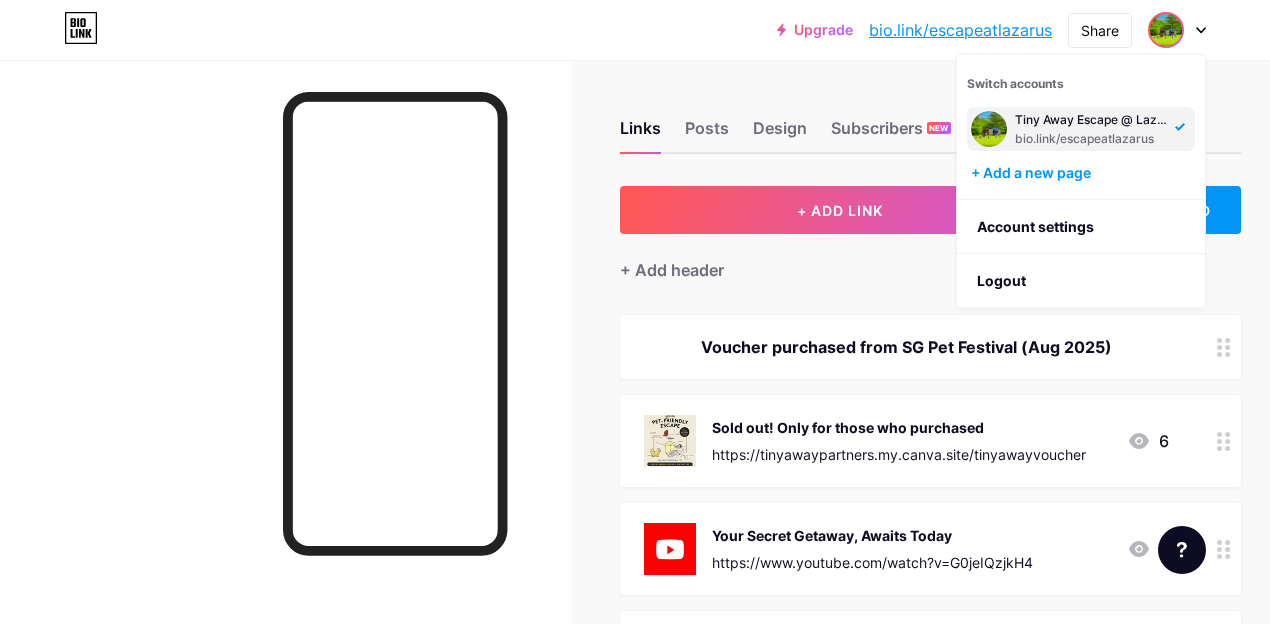 click on "Links
Posts
Design
Subscribers
NEW
Stats
Settings" at bounding box center [930, 119] 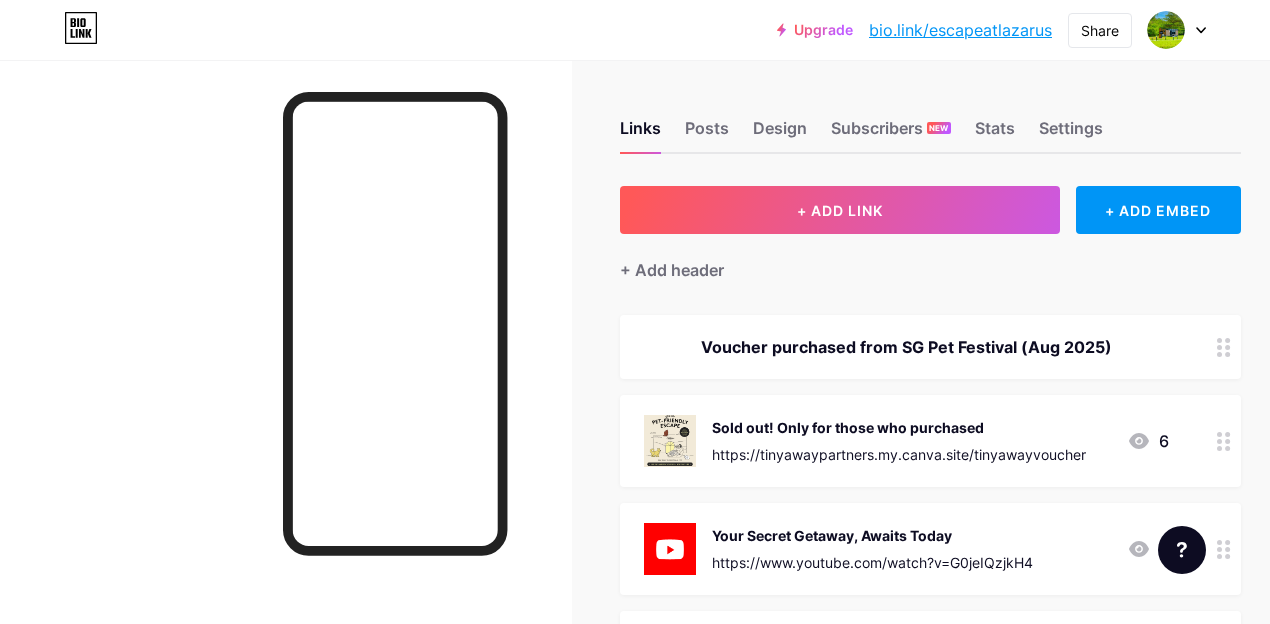scroll, scrollTop: 0, scrollLeft: 0, axis: both 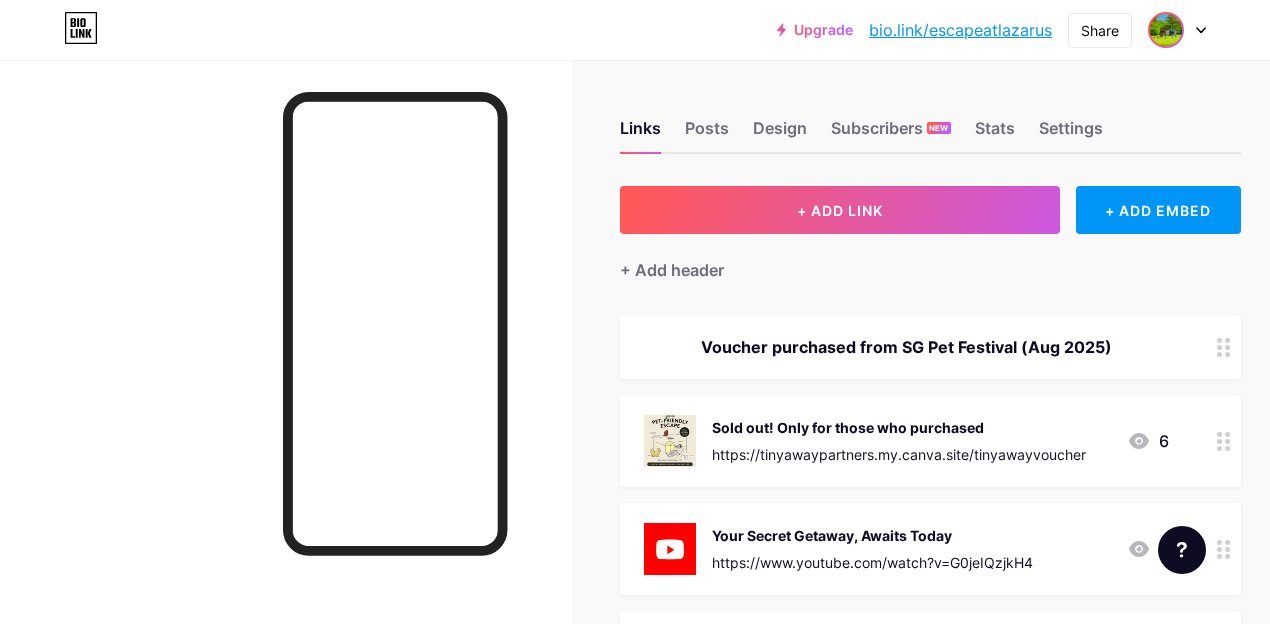 click at bounding box center [1166, 30] 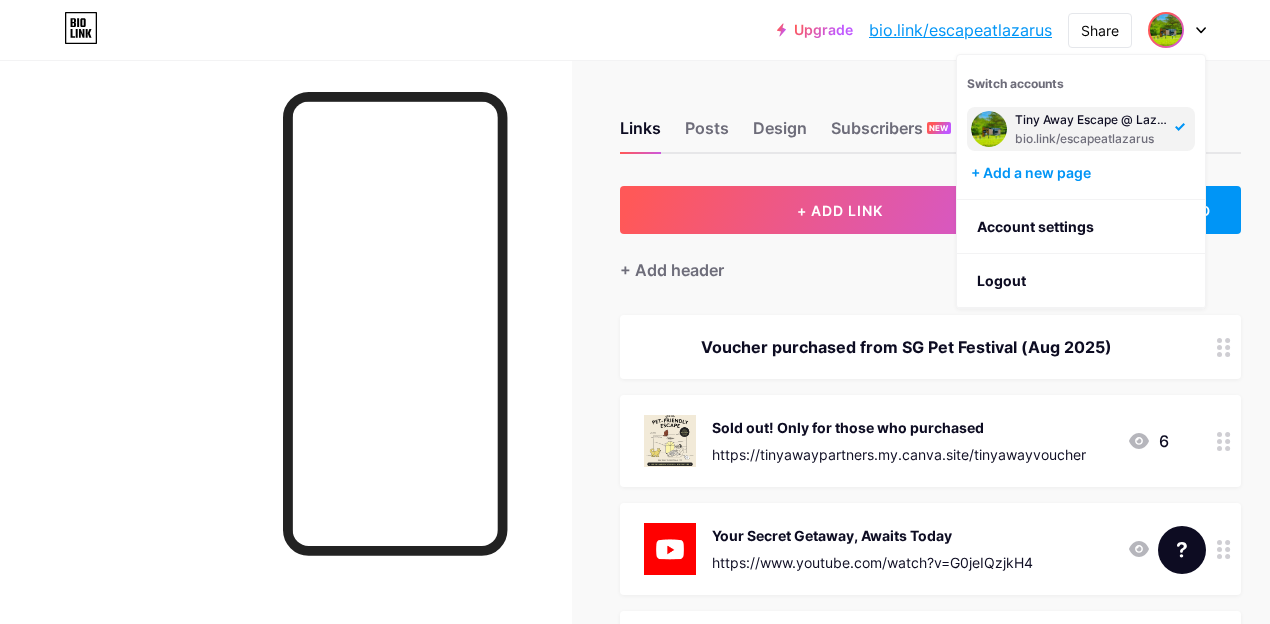 click on "Tiny Away Escape @ Lazarus Island" at bounding box center [1092, 120] 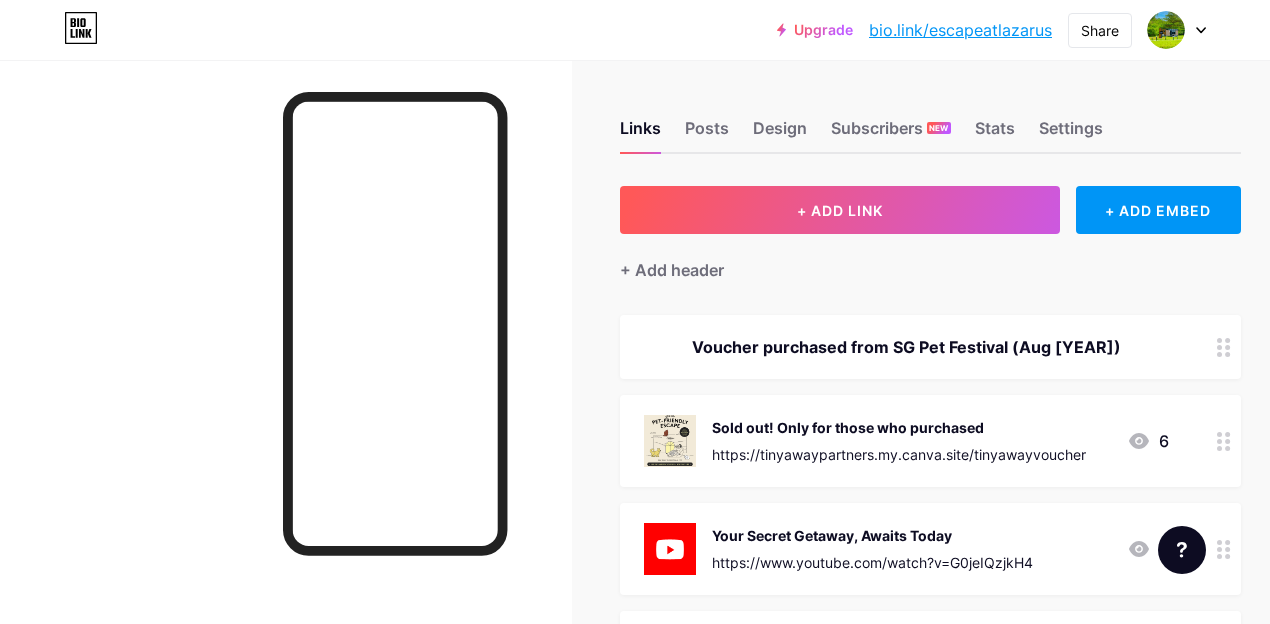 scroll, scrollTop: 0, scrollLeft: 0, axis: both 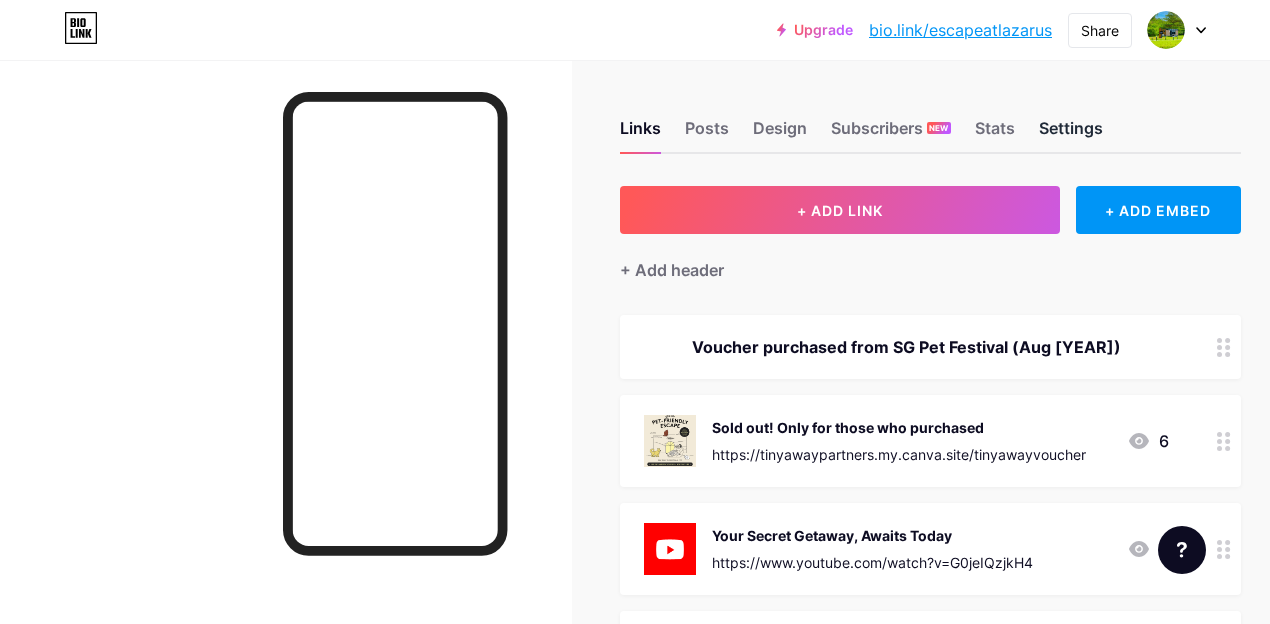 click on "Settings" at bounding box center (1071, 134) 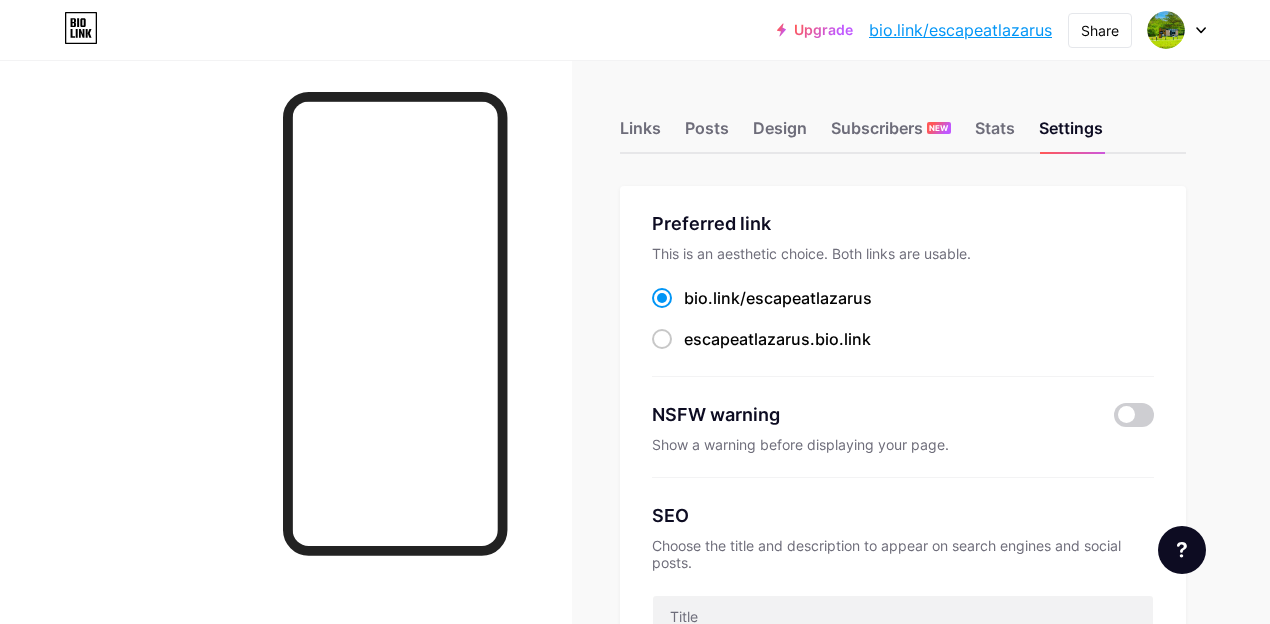 scroll, scrollTop: 0, scrollLeft: 0, axis: both 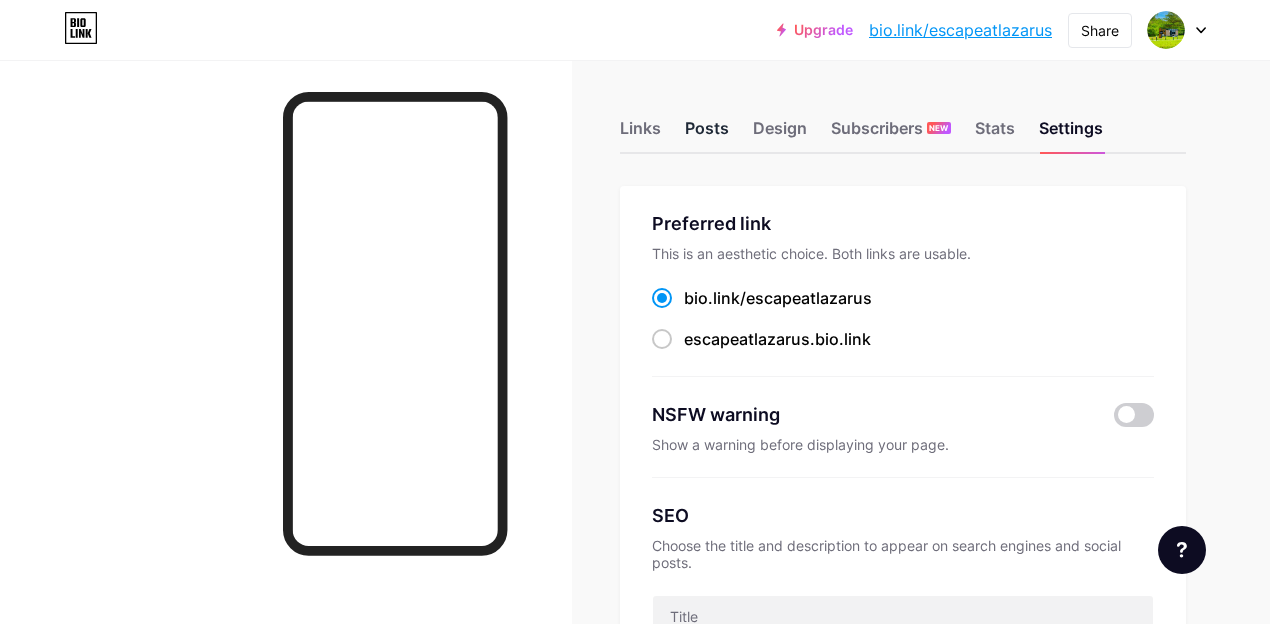 click on "Posts" at bounding box center (707, 134) 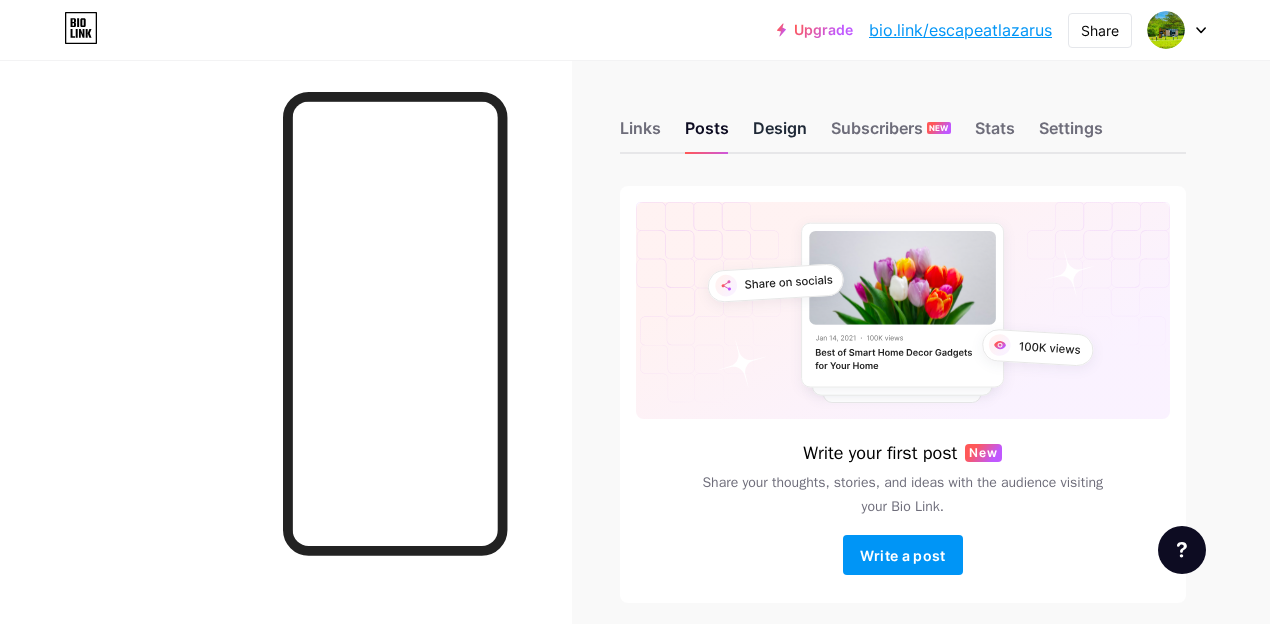 click on "Design" at bounding box center (780, 134) 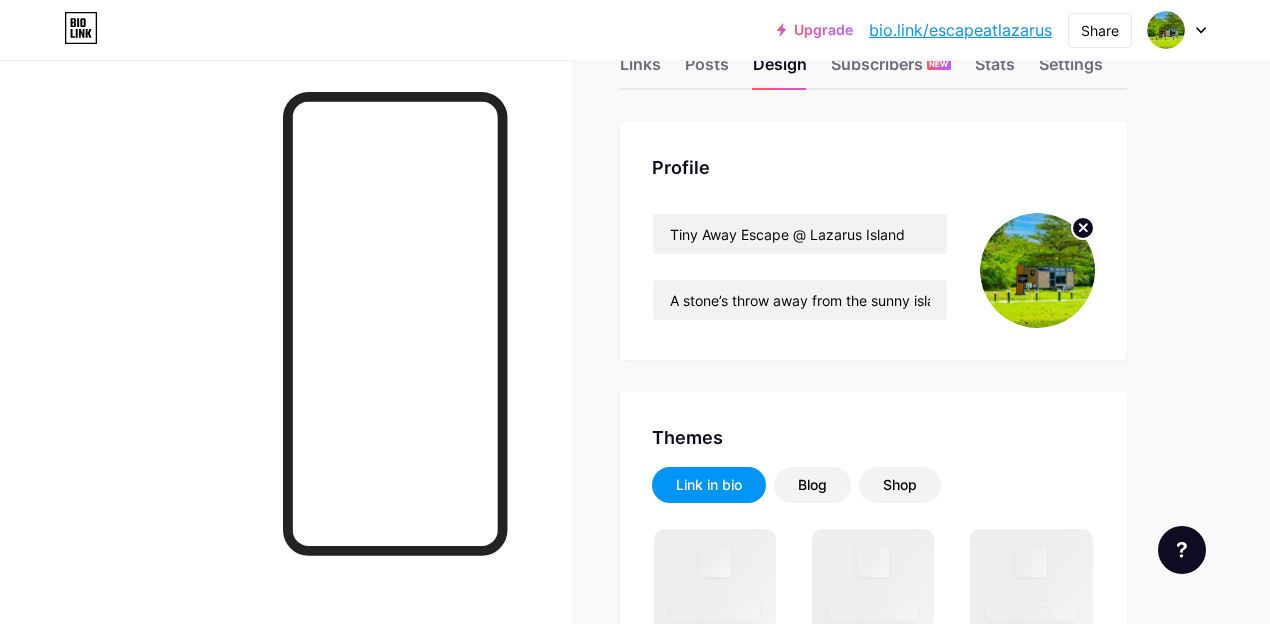 scroll, scrollTop: 80, scrollLeft: 0, axis: vertical 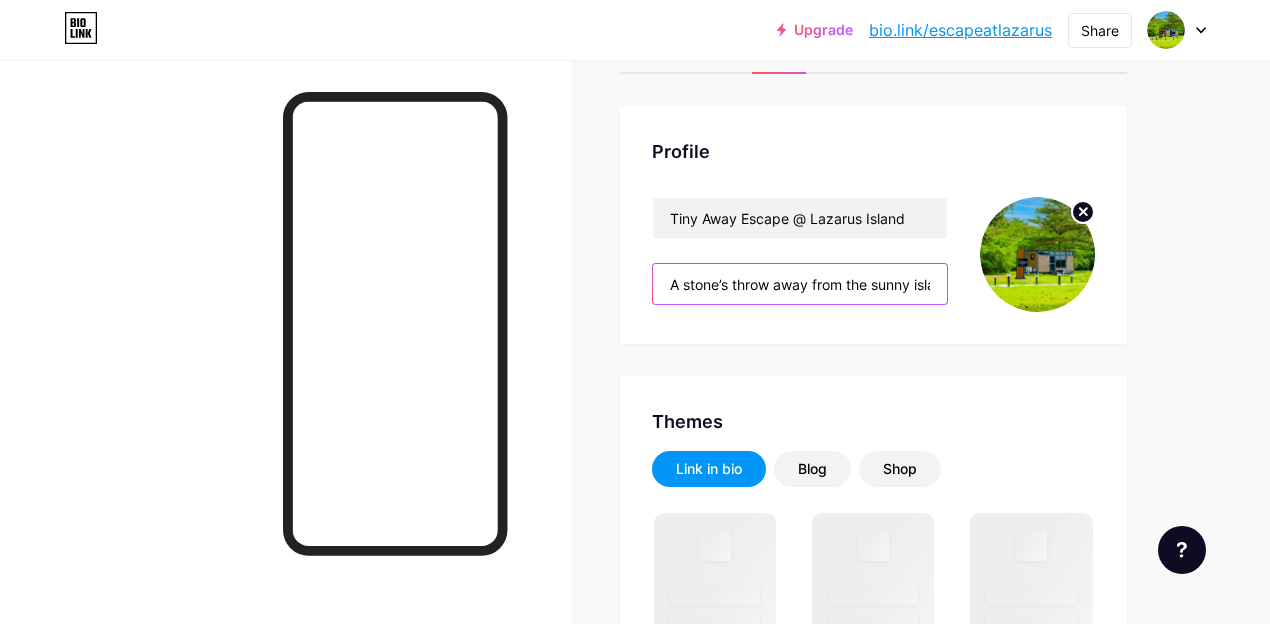 click on "A stone’s throw away from the sunny island of Singapore, the Big Tiny Group aims to excite locals by realizing the dream of travelling without the need of a passport with the introduction of 5 eco-friendly tiny houses to the shores of Lazarus Island." at bounding box center (800, 284) 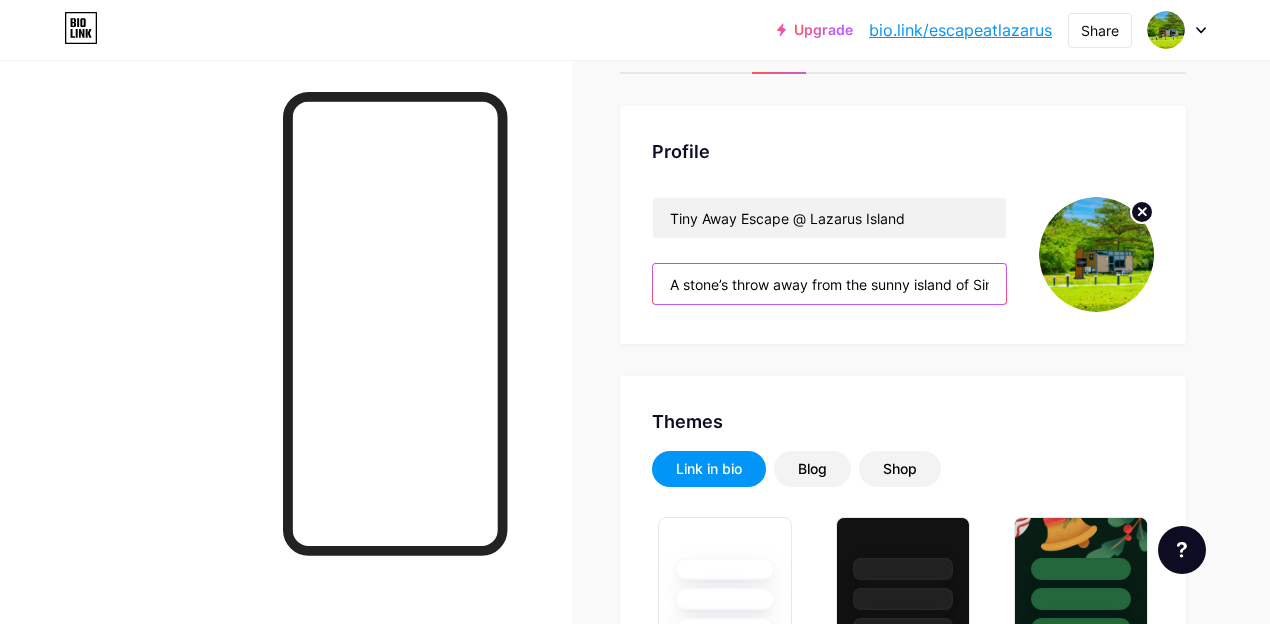 click on "A stone’s throw away from the sunny island of Singapore, the Big Tiny Group aims to excite locals by realizing the dream of travelling without the need of a passport with the introduction of 5 eco-friendly tiny houses to the shores of Lazarus Island." at bounding box center (830, 284) 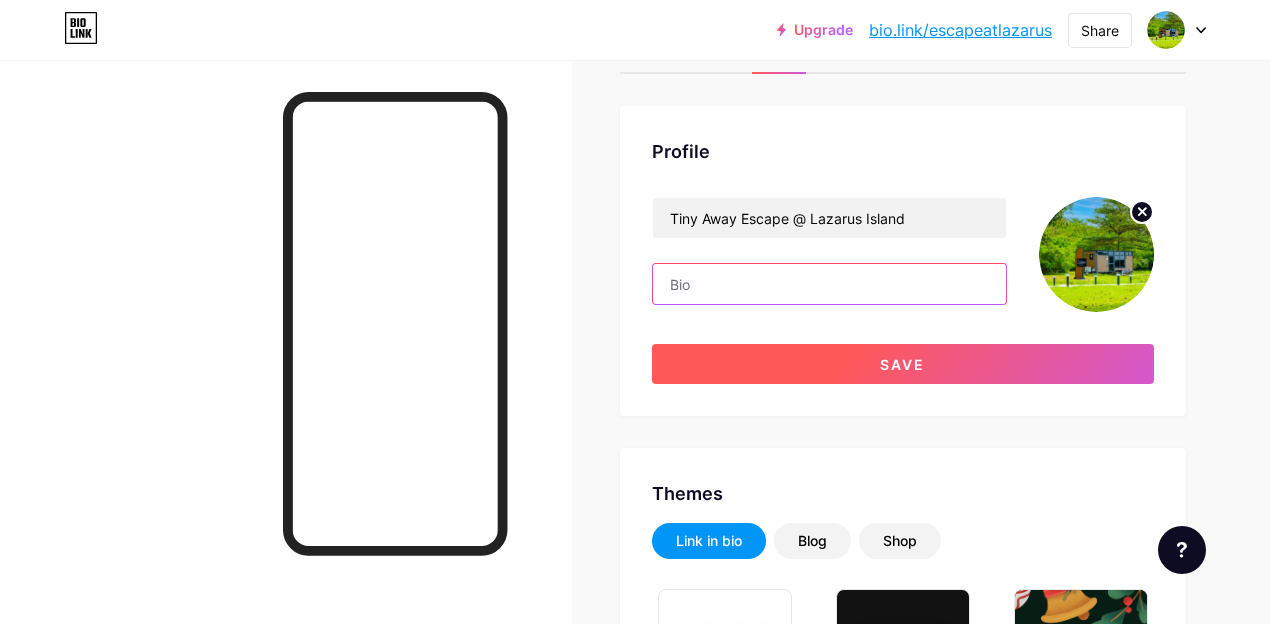 type 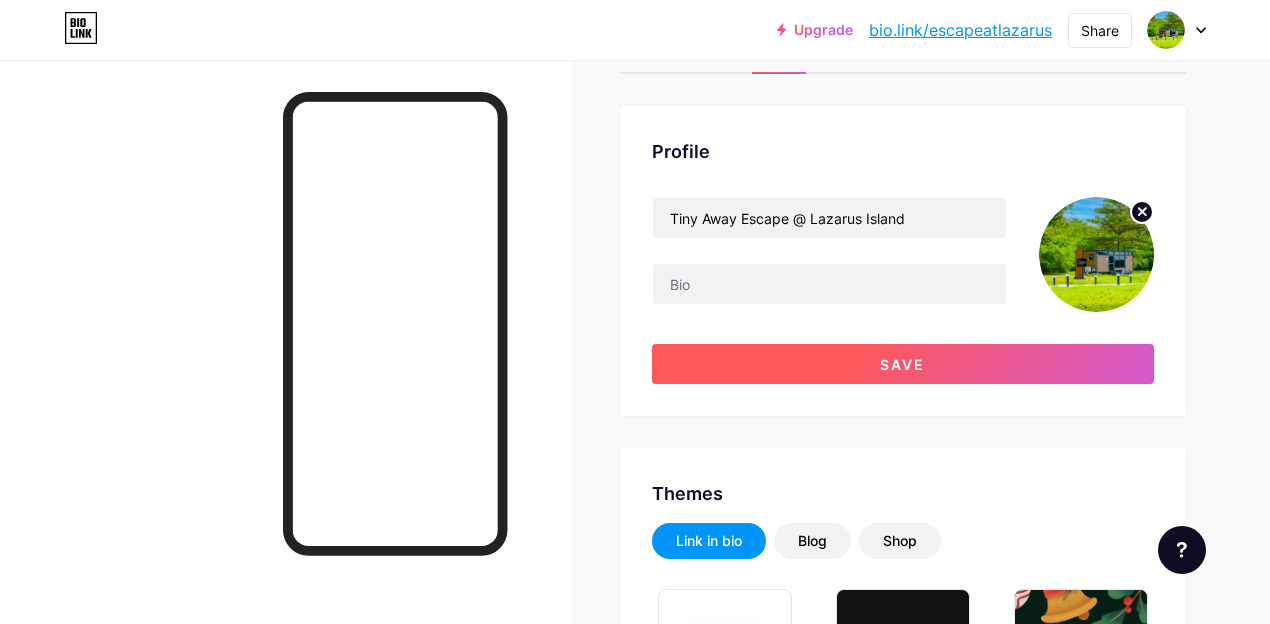 click on "Save" at bounding box center (902, 364) 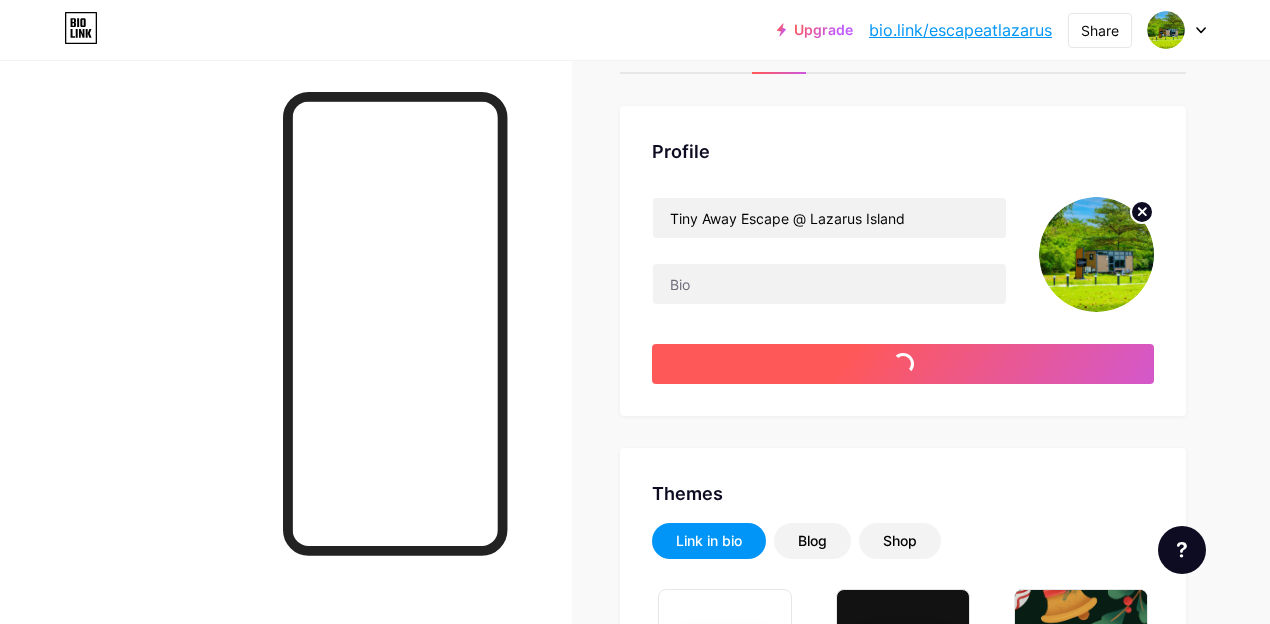 type on "#ffffff" 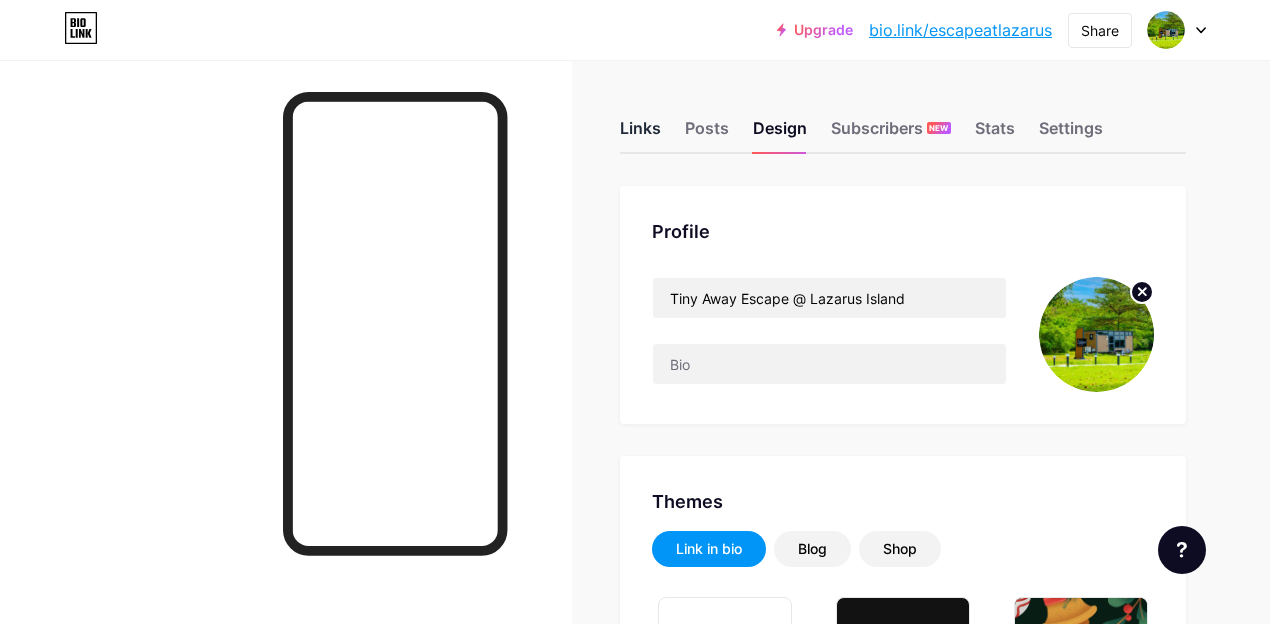 scroll, scrollTop: 0, scrollLeft: 0, axis: both 